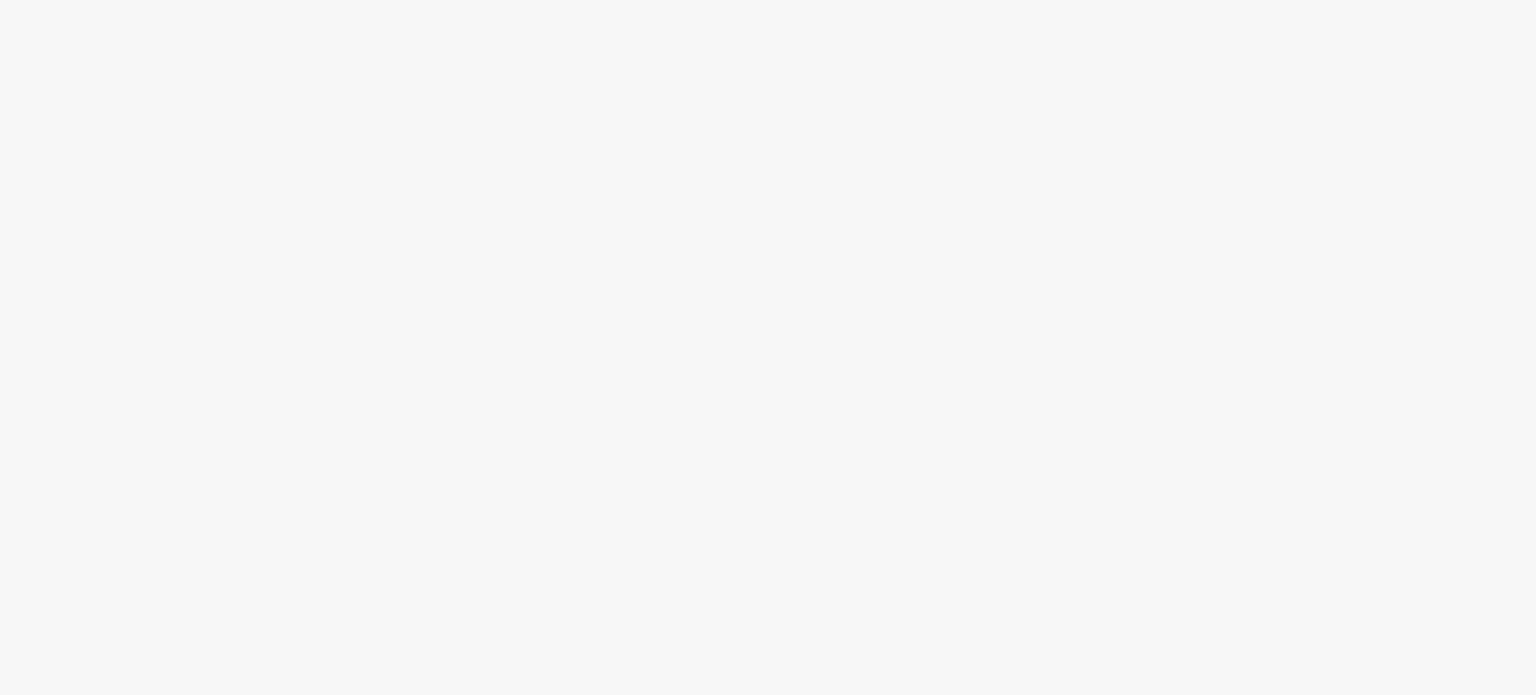 scroll, scrollTop: 0, scrollLeft: 0, axis: both 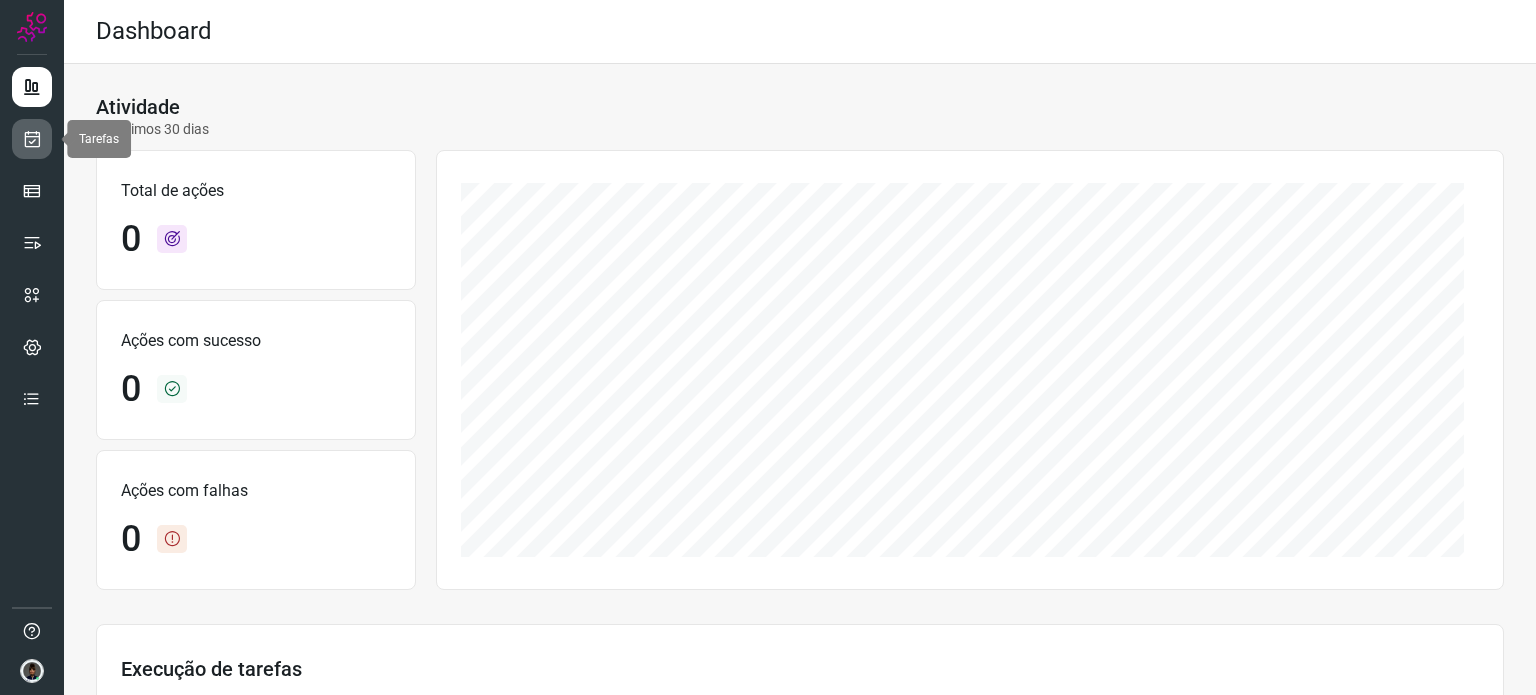 click at bounding box center (32, 139) 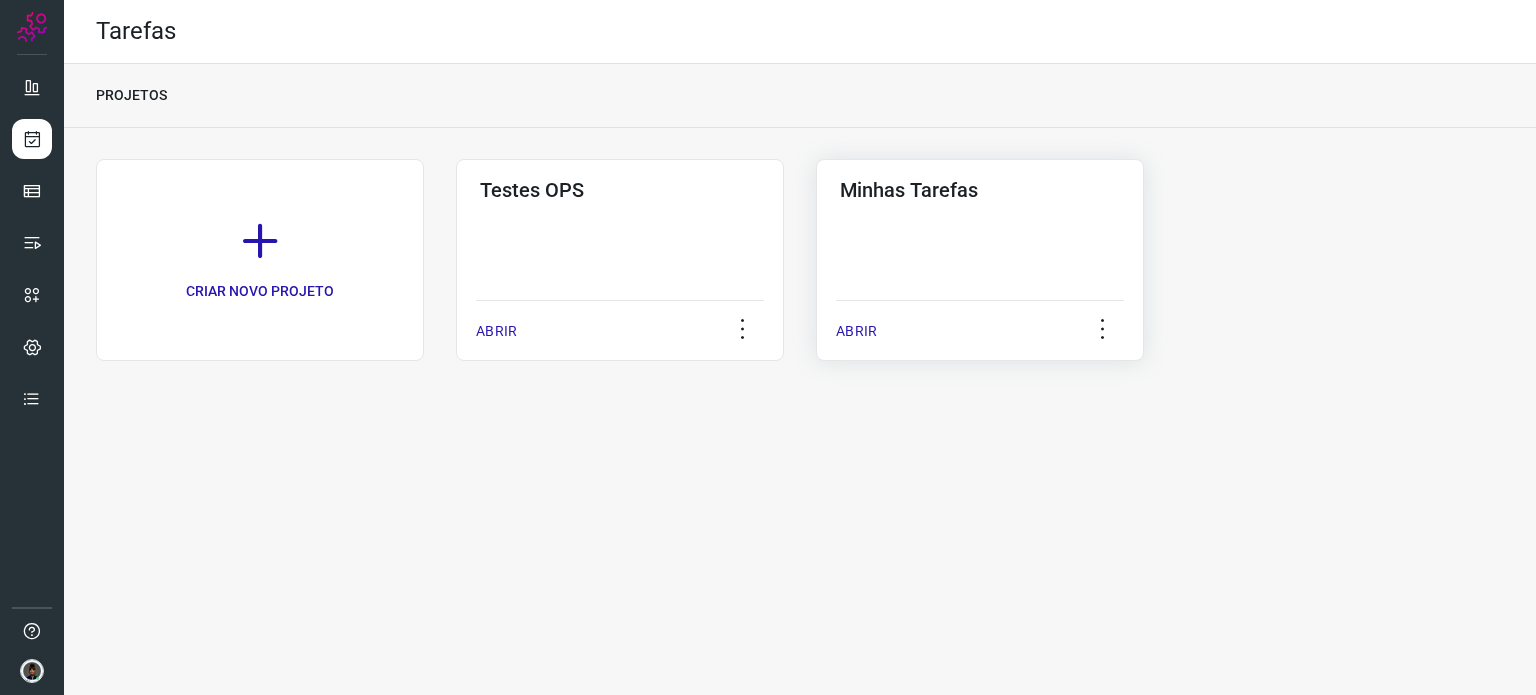 click on "Minhas Tarefas  ABRIR" 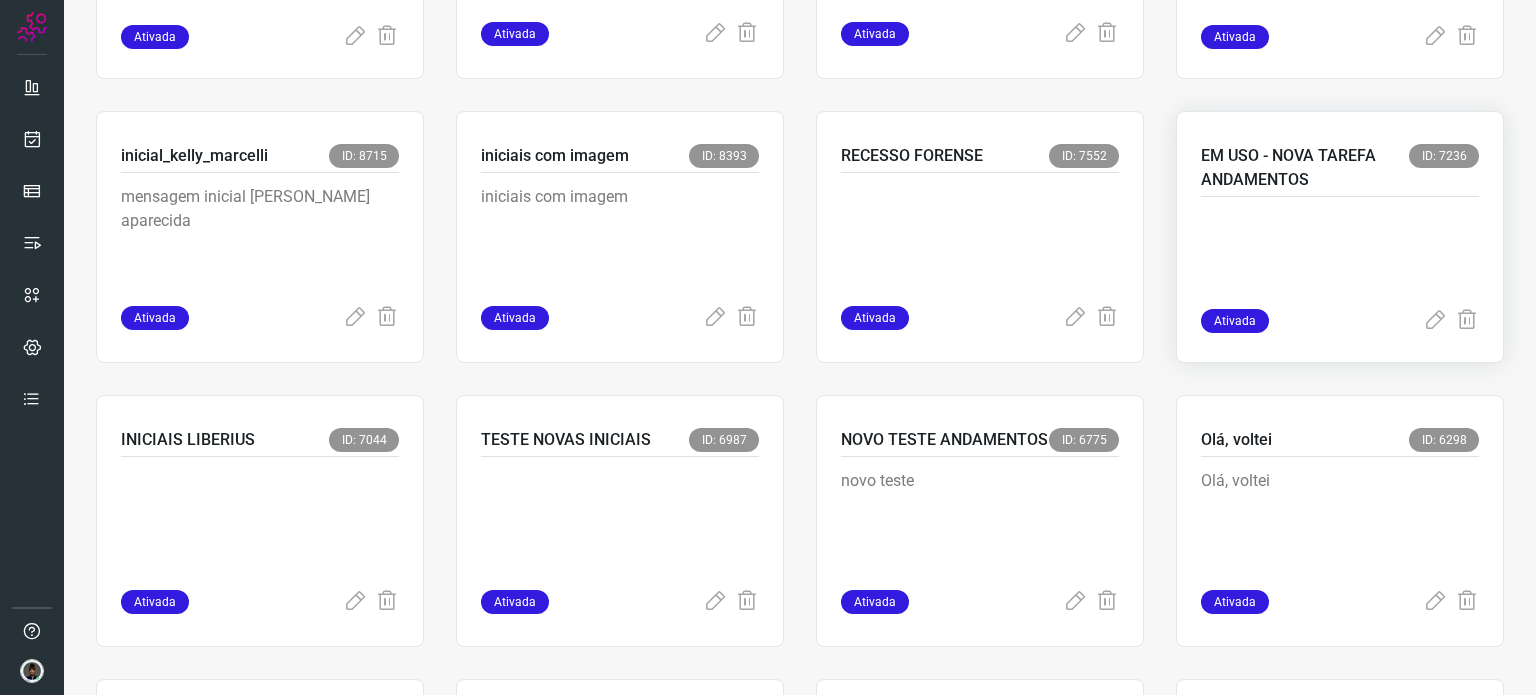click at bounding box center (1340, 259) 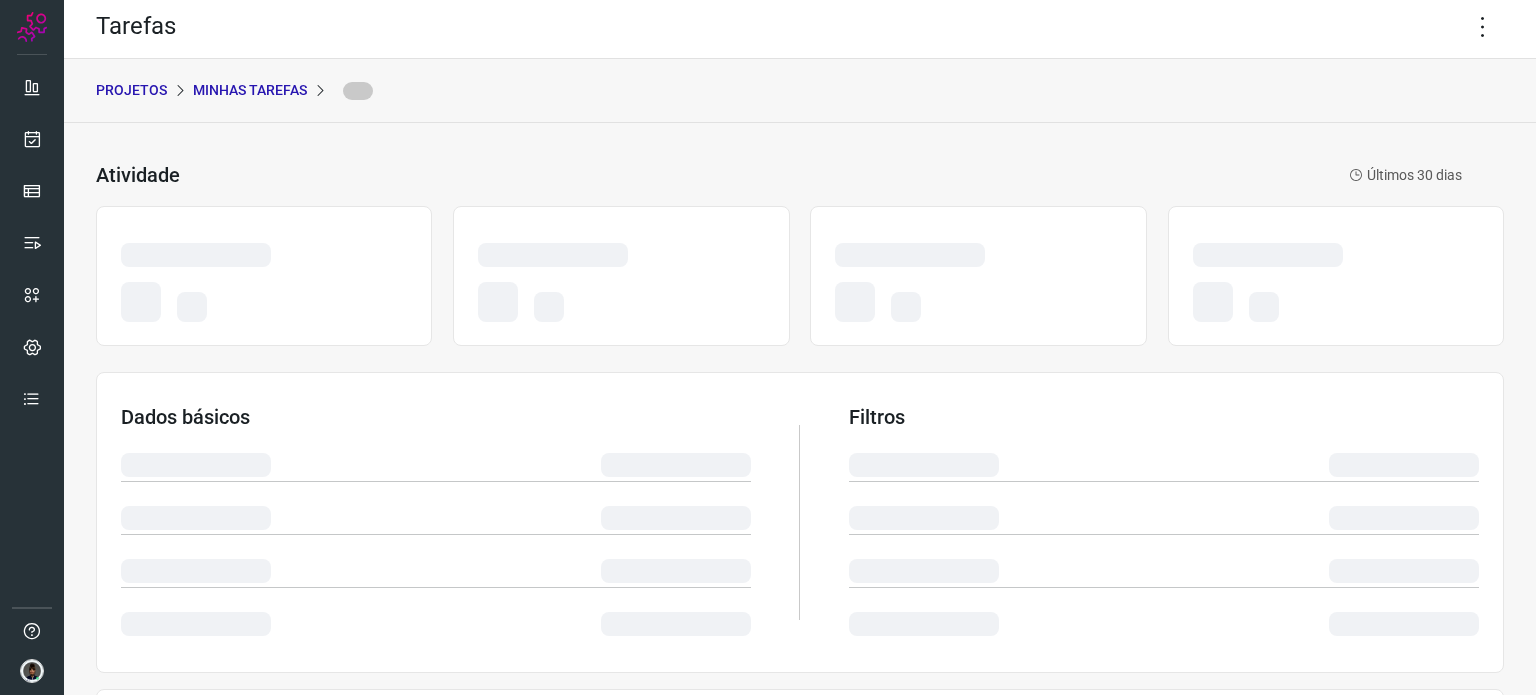 scroll, scrollTop: 0, scrollLeft: 0, axis: both 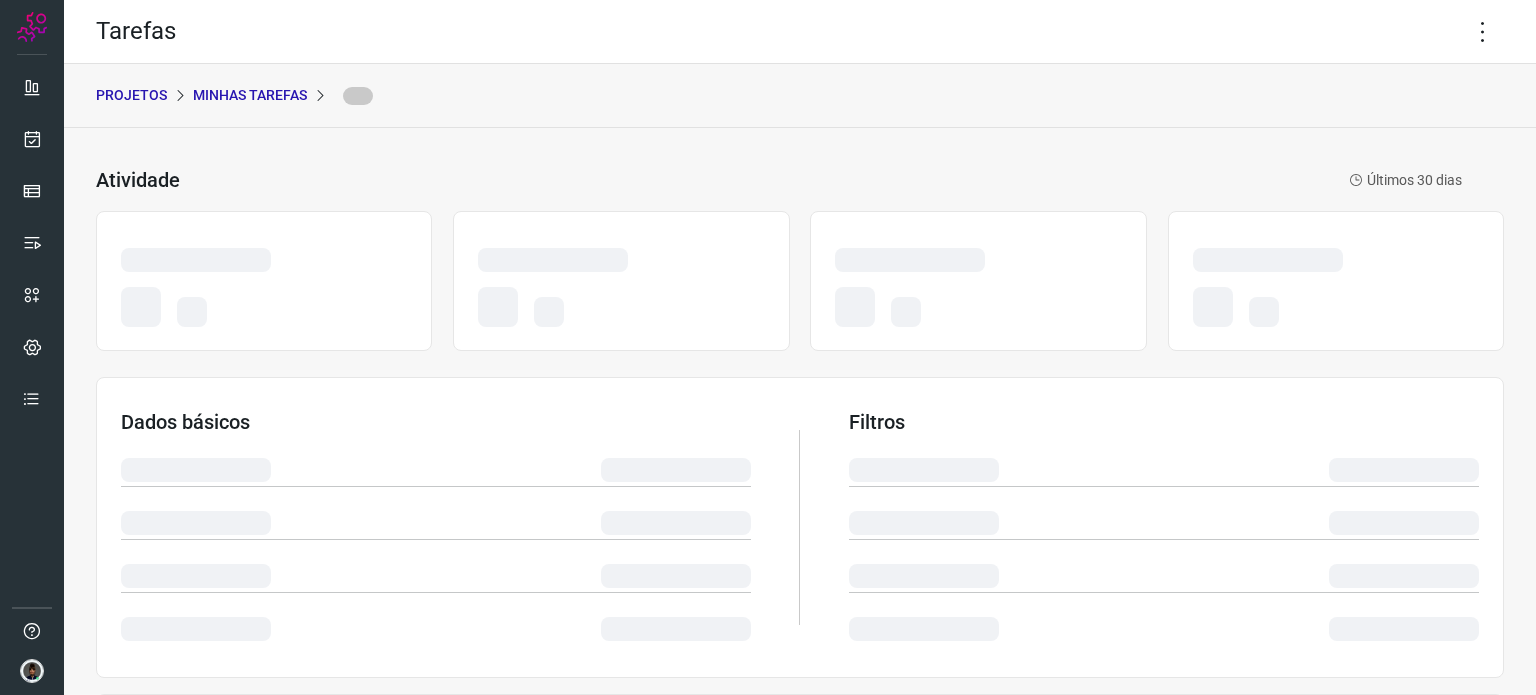 click on "PROJETOS  Minhas Tarefas" at bounding box center [800, 96] 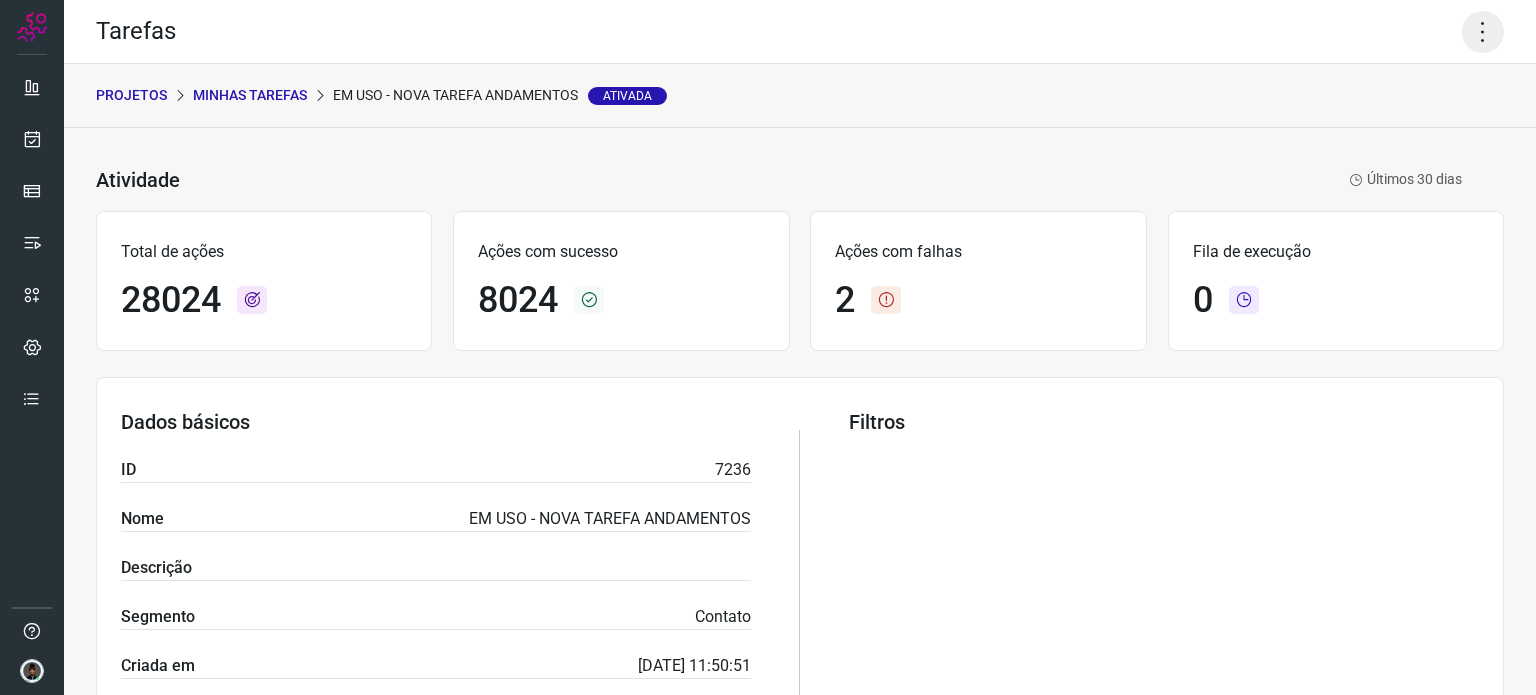 click 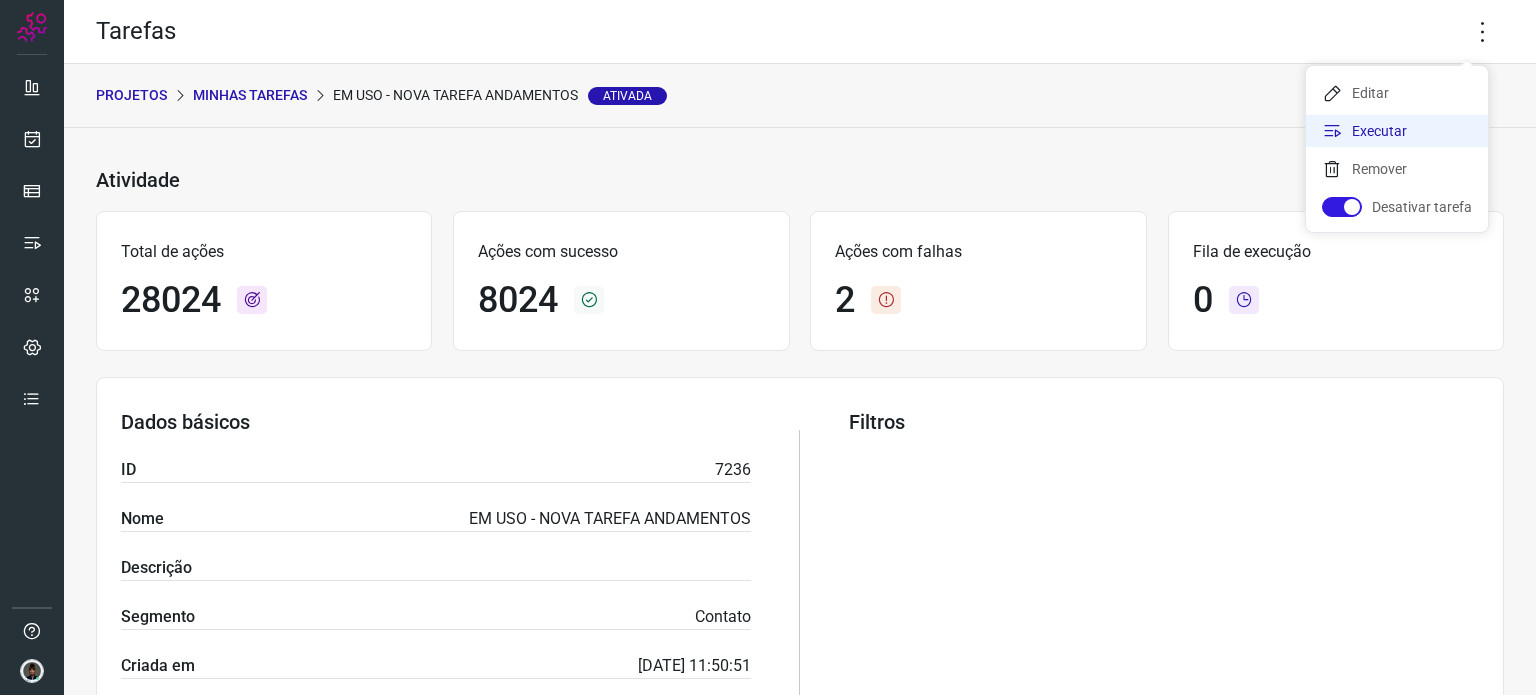 click on "Executar" 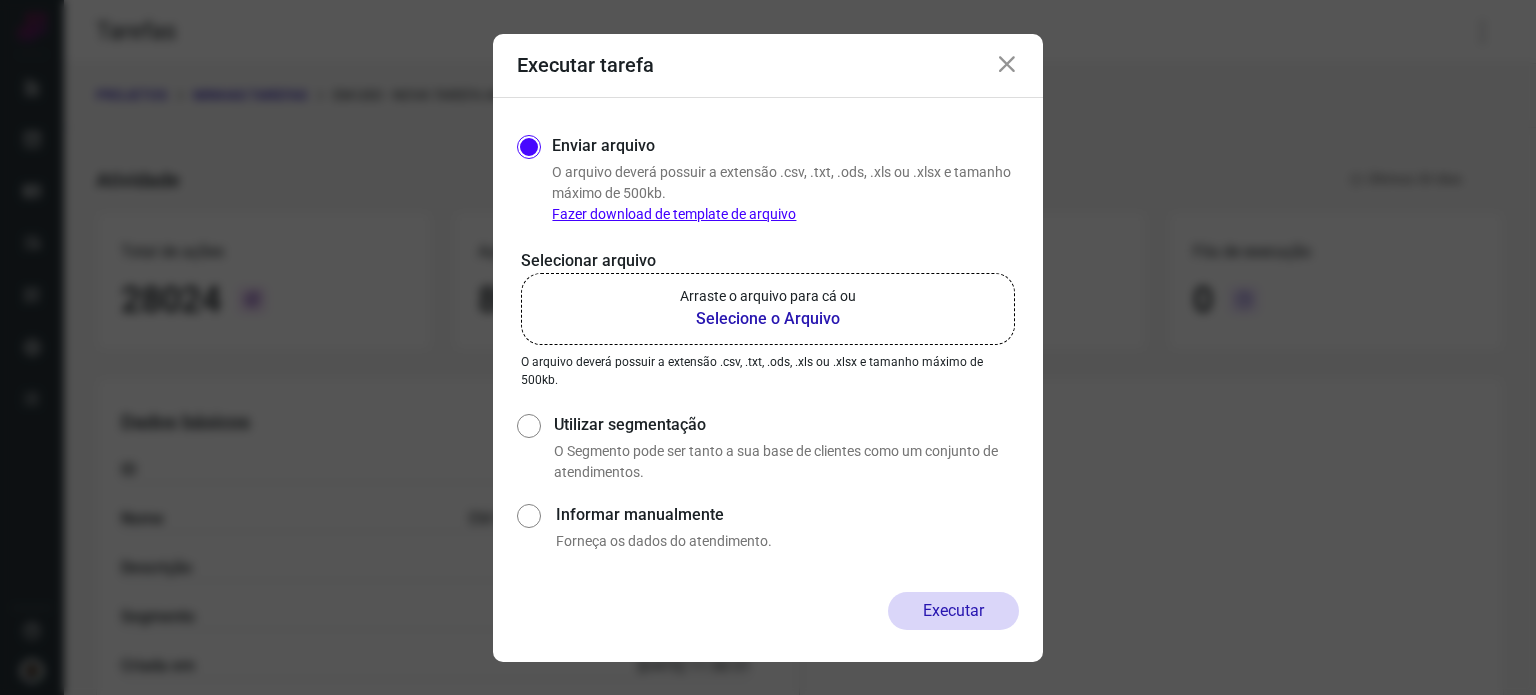 click on "Arraste o arquivo para cá ou Selecione o Arquivo" 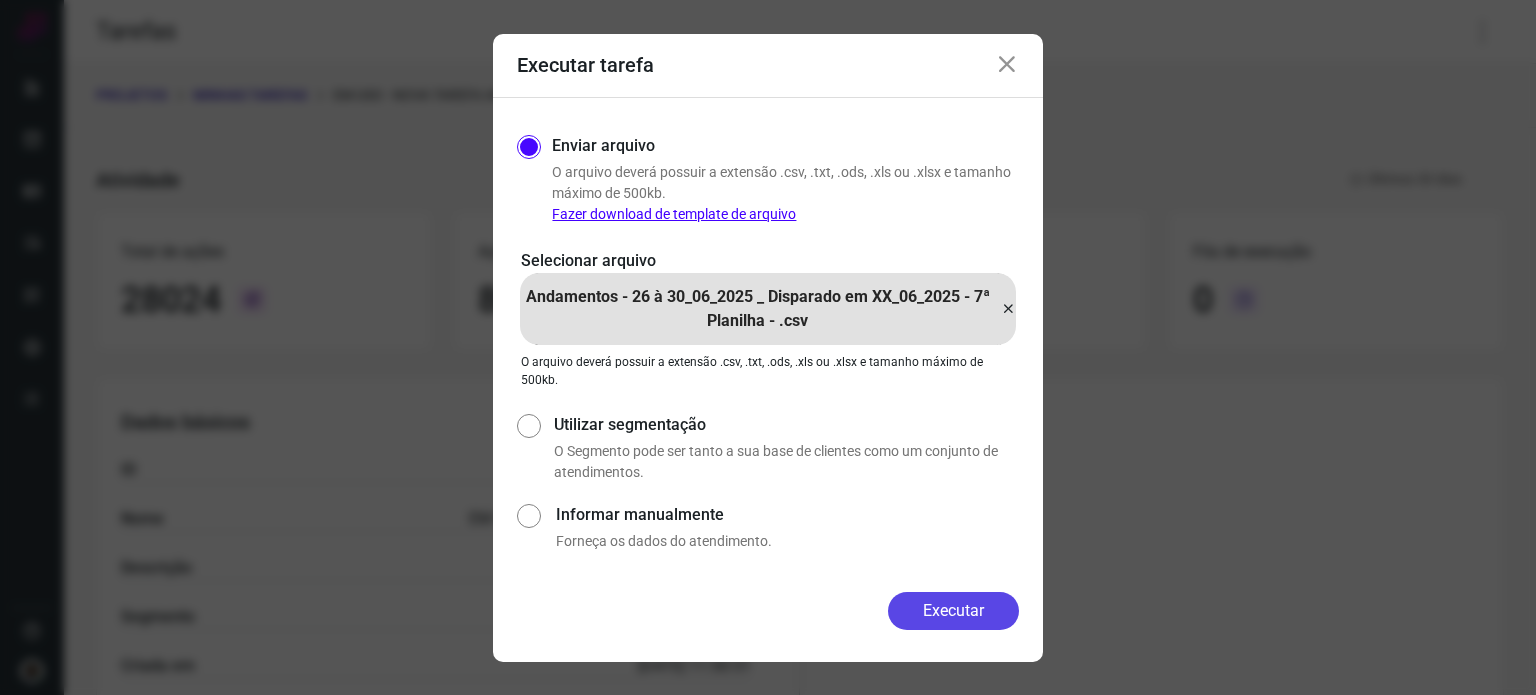 click on "Executar" at bounding box center (953, 611) 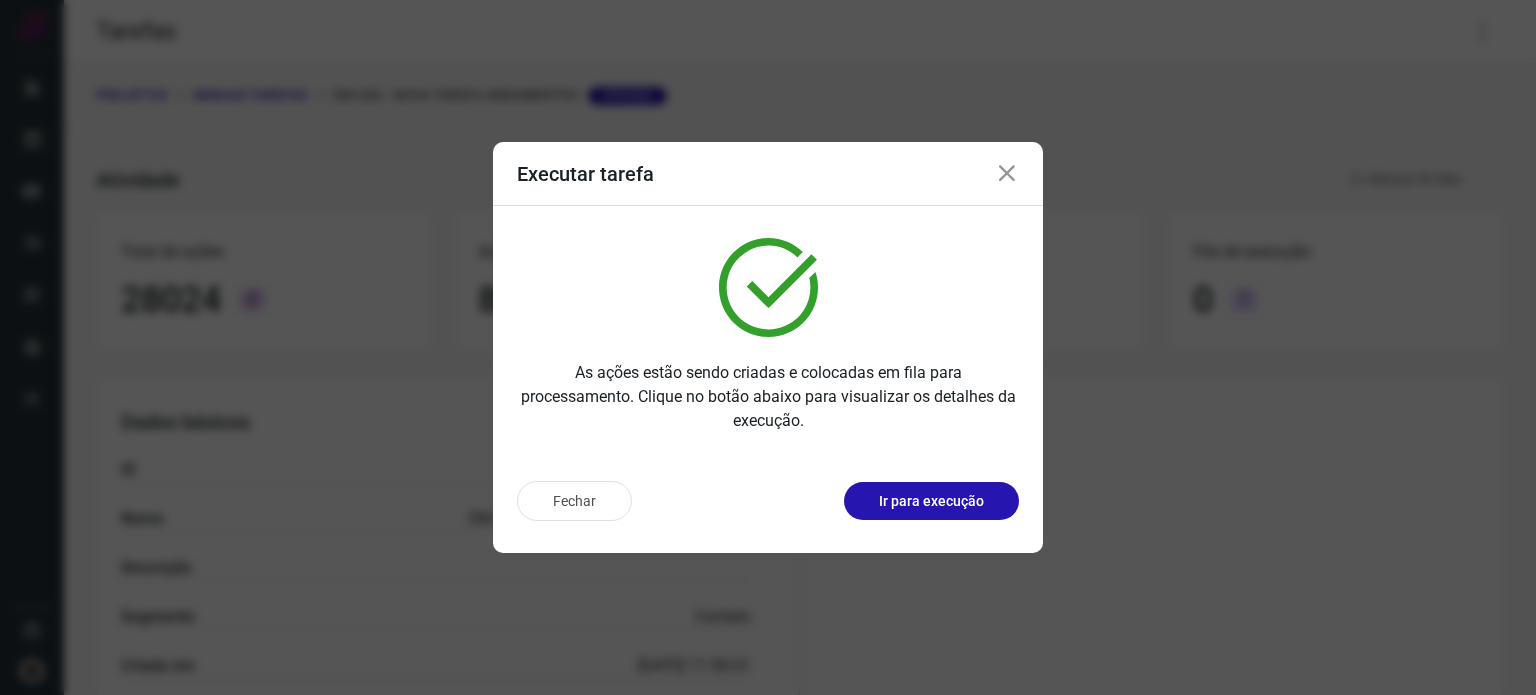 drag, startPoint x: 1024, startPoint y: 175, endPoint x: 992, endPoint y: 171, distance: 32.24903 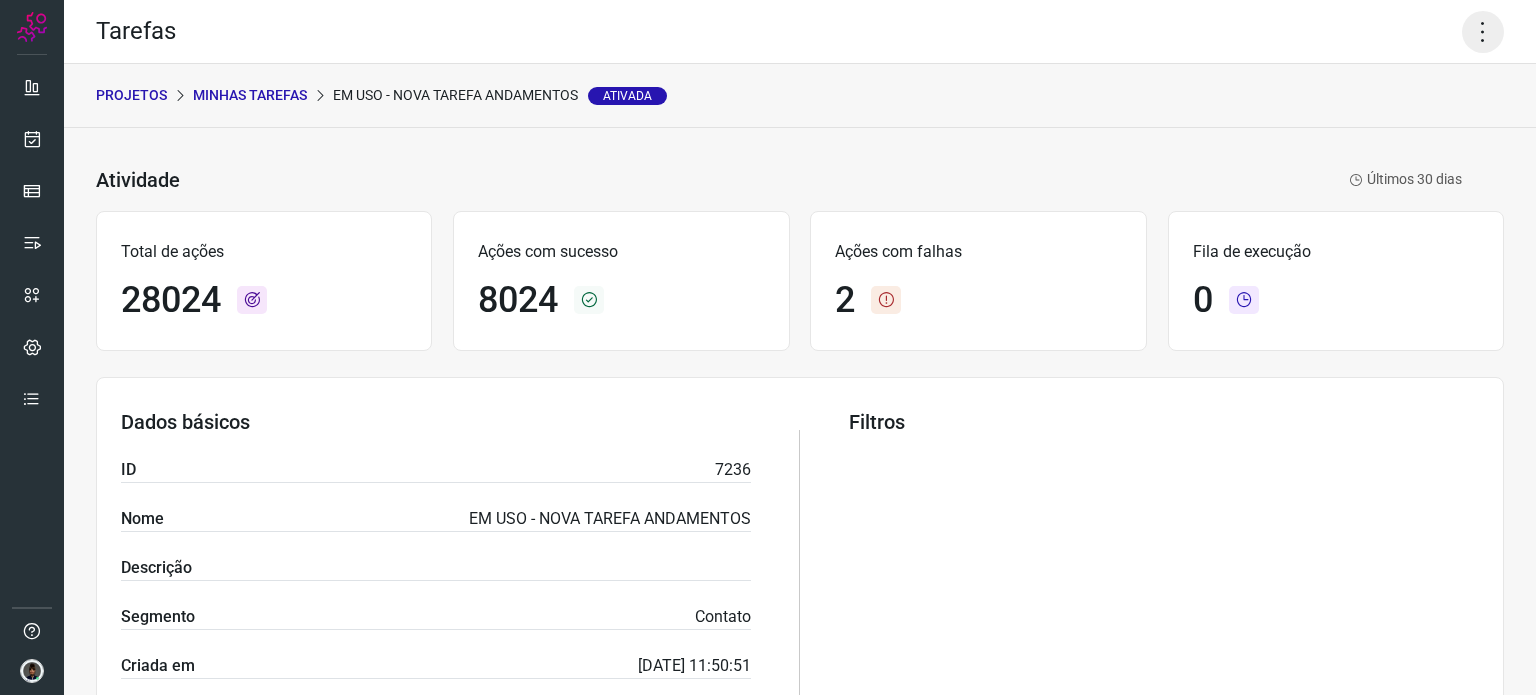 click 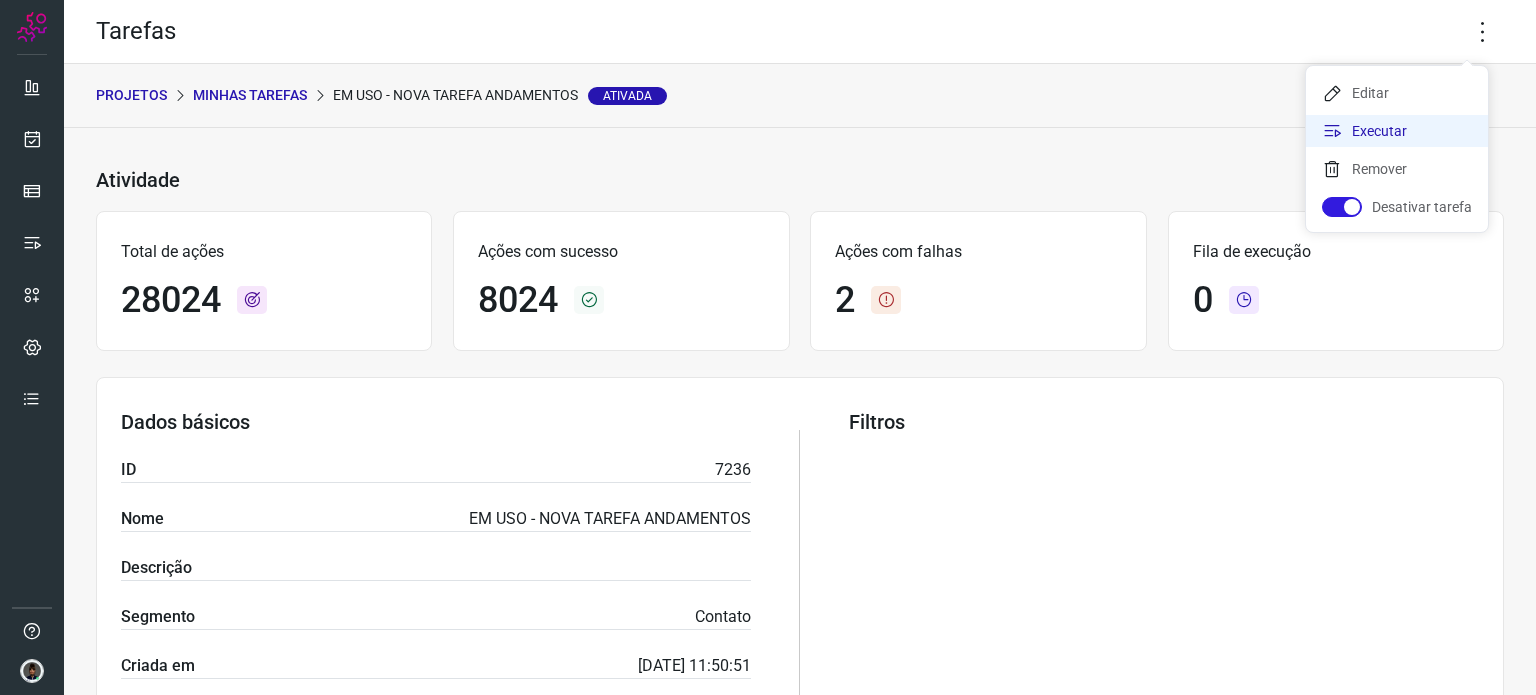 click on "Executar" 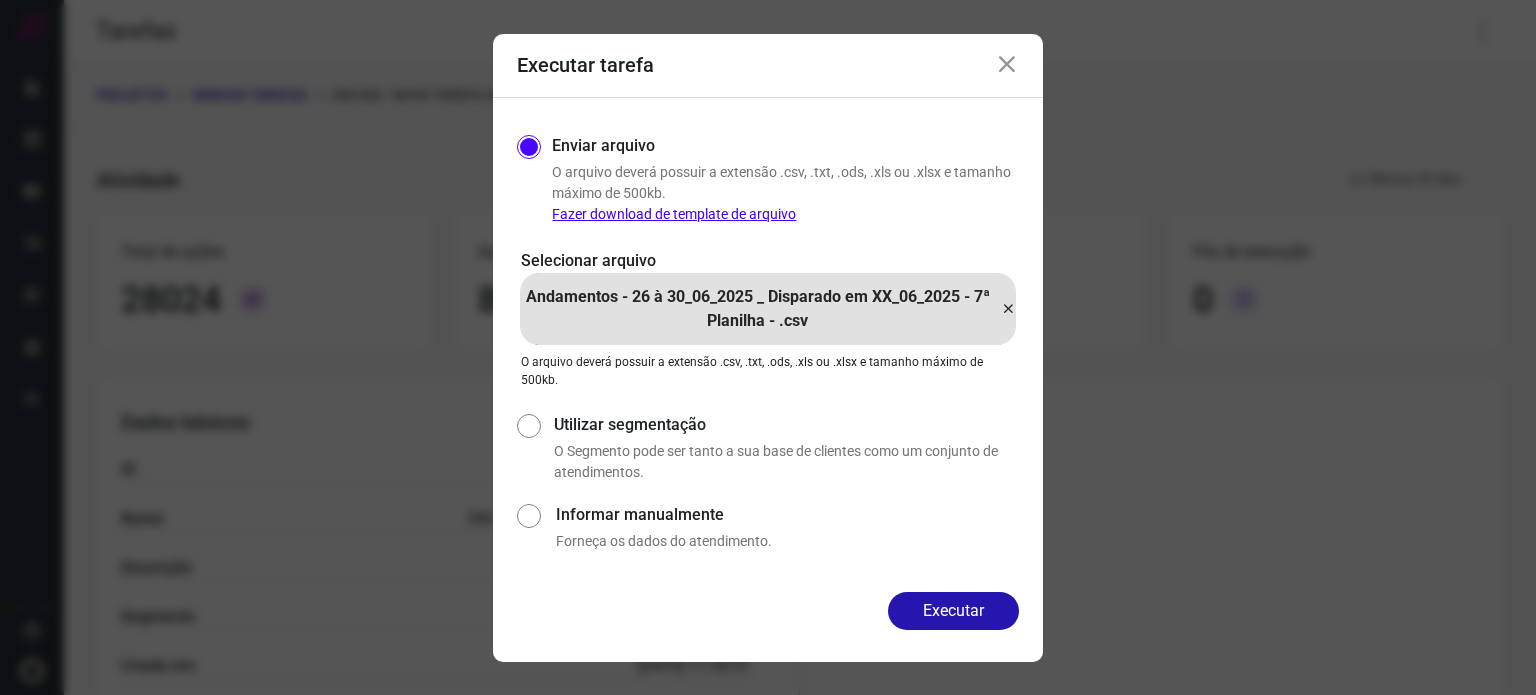 click at bounding box center (1008, 309) 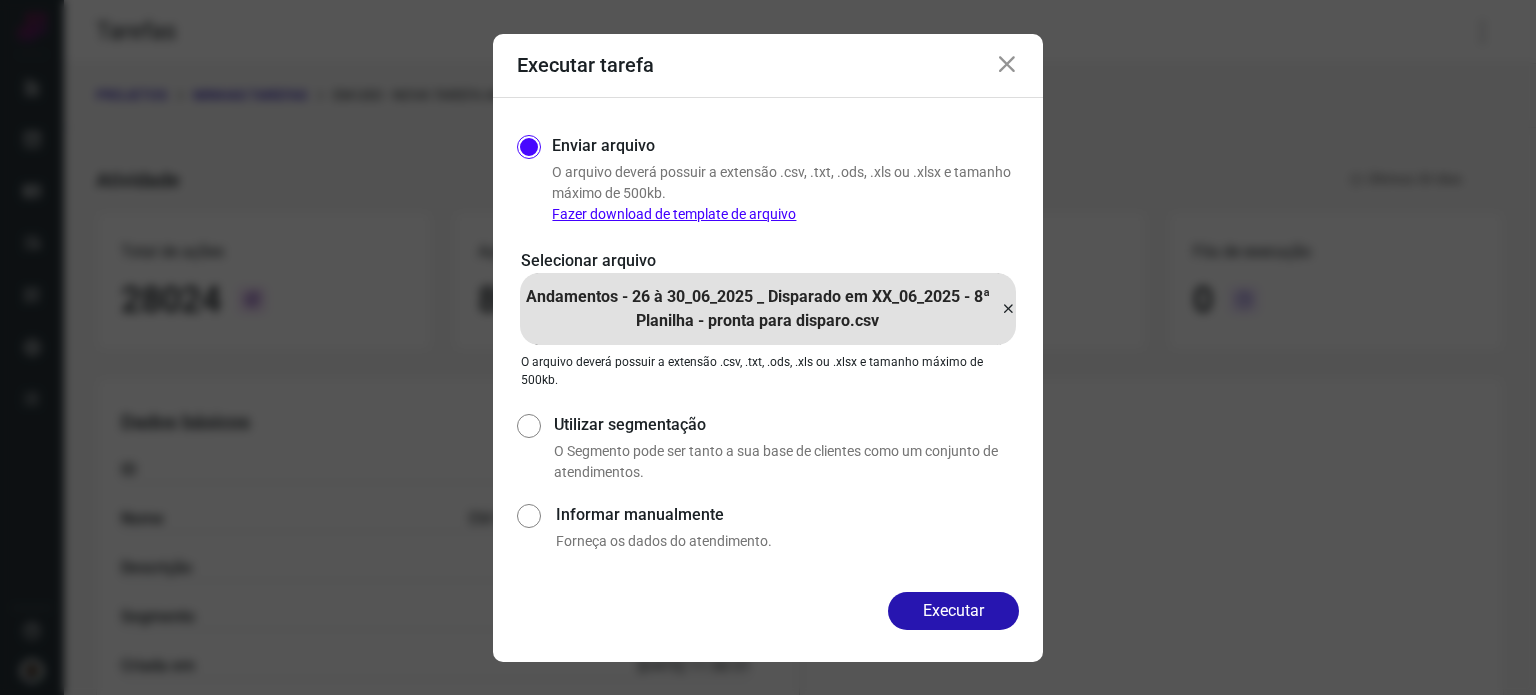 drag, startPoint x: 950, startPoint y: 578, endPoint x: 978, endPoint y: 638, distance: 66.211784 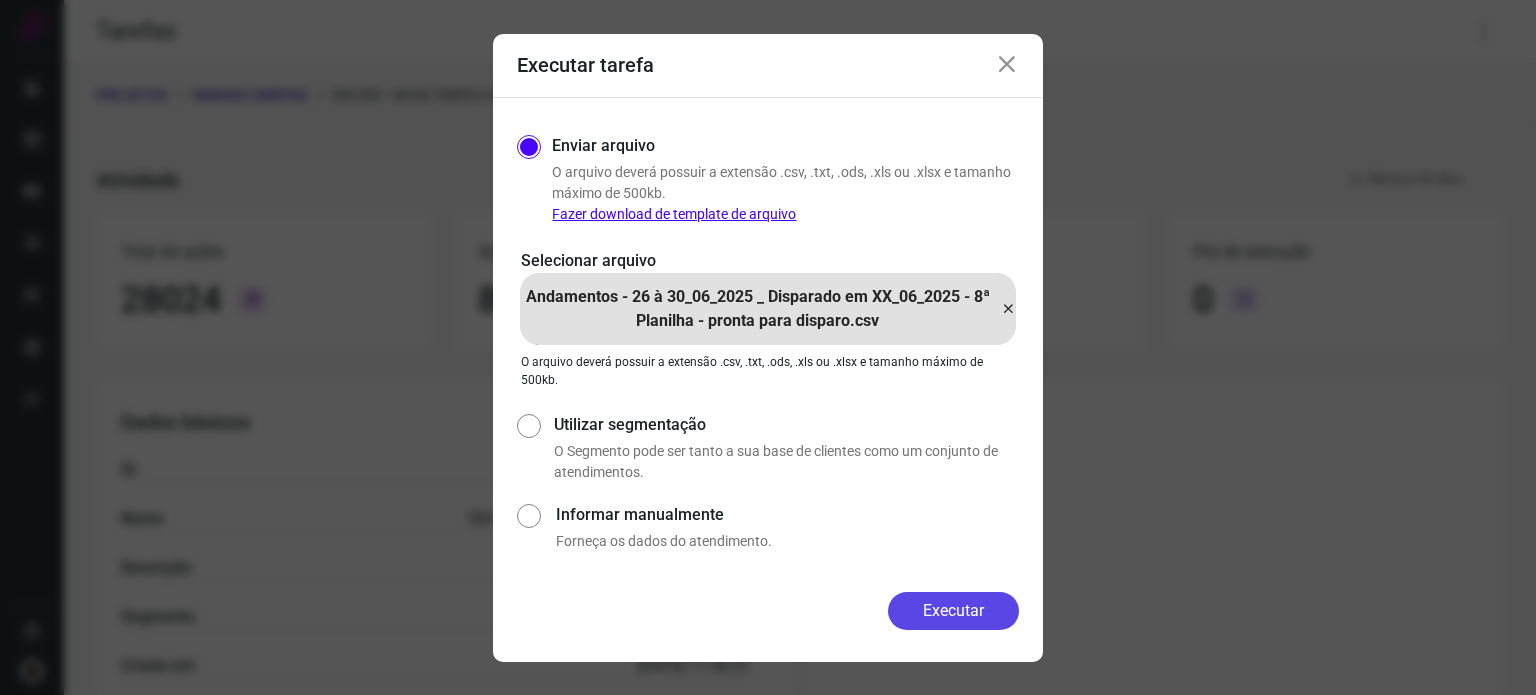 click on "Executar" at bounding box center (953, 611) 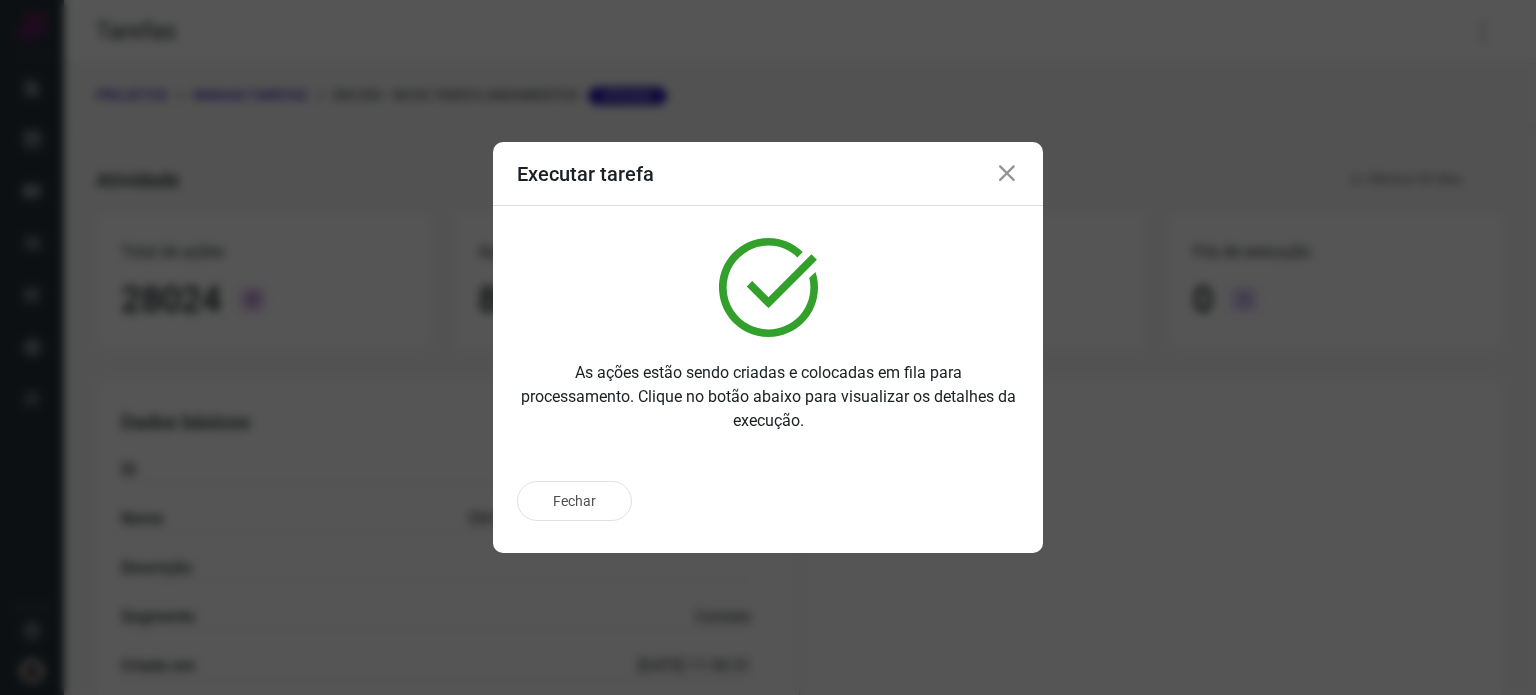 click at bounding box center [1007, 174] 